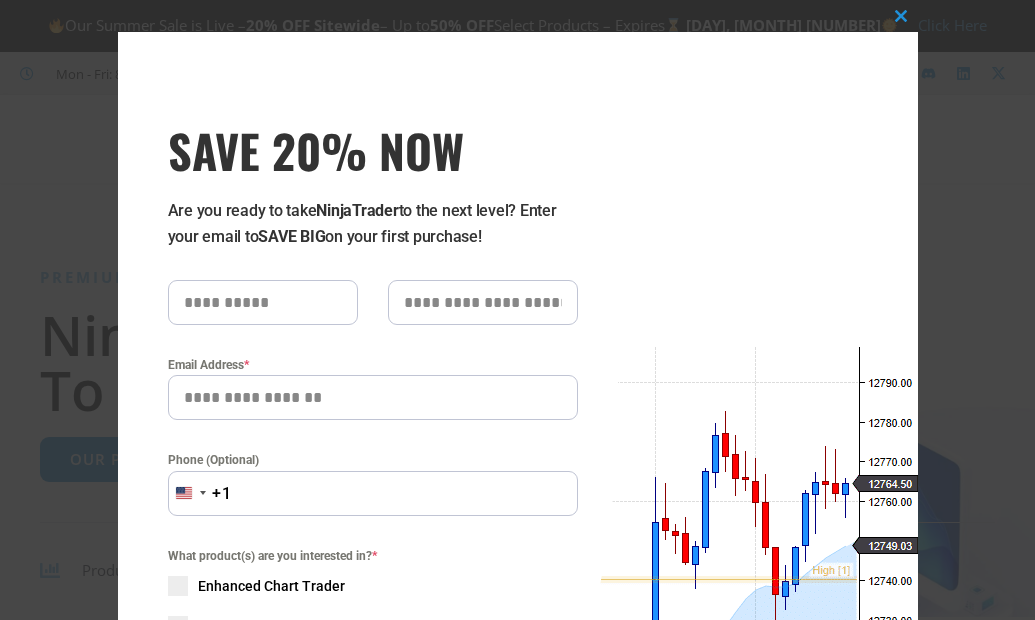 scroll, scrollTop: 0, scrollLeft: 0, axis: both 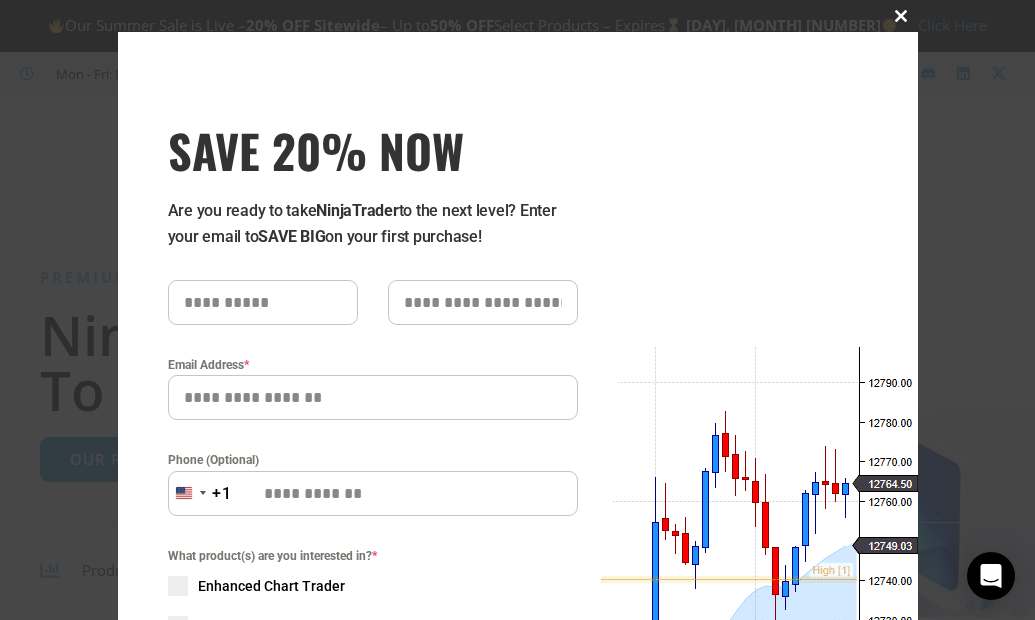 click at bounding box center (902, 16) 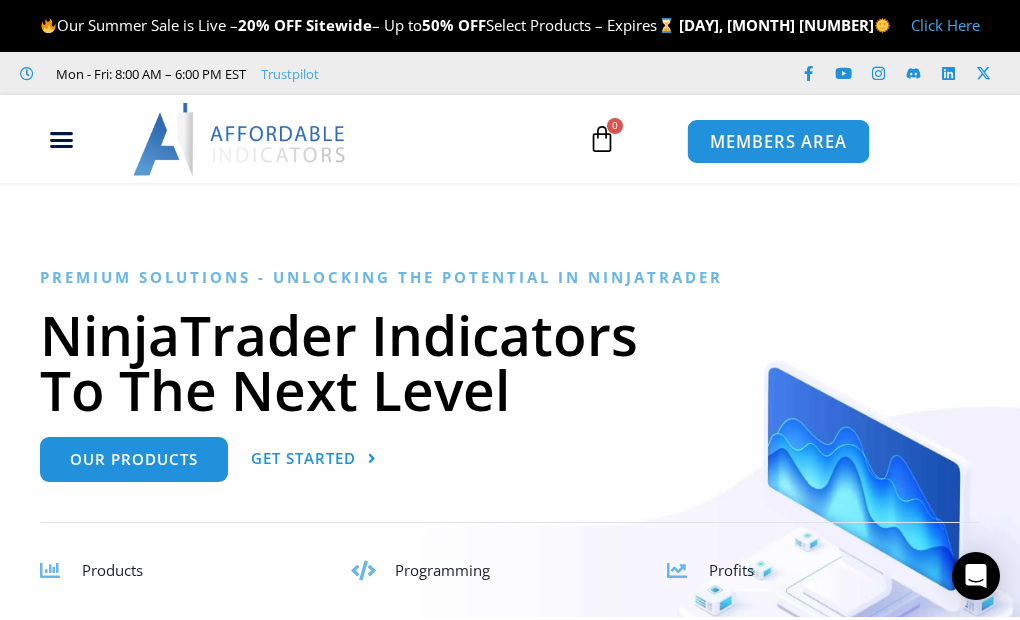 click on "MEMBERS AREA" at bounding box center (778, 142) 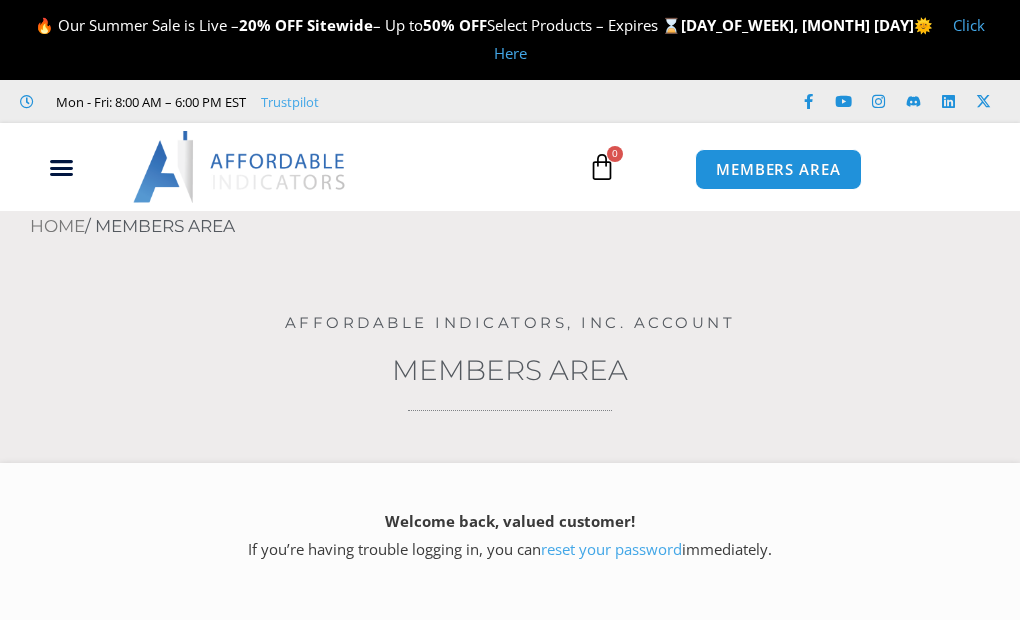 scroll, scrollTop: 0, scrollLeft: 0, axis: both 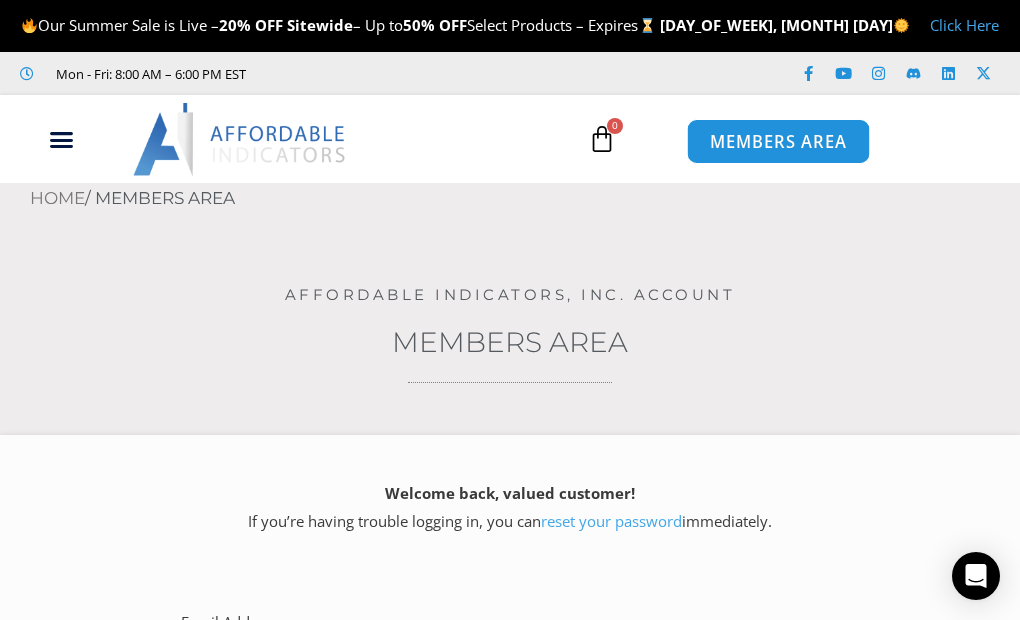 type on "**********" 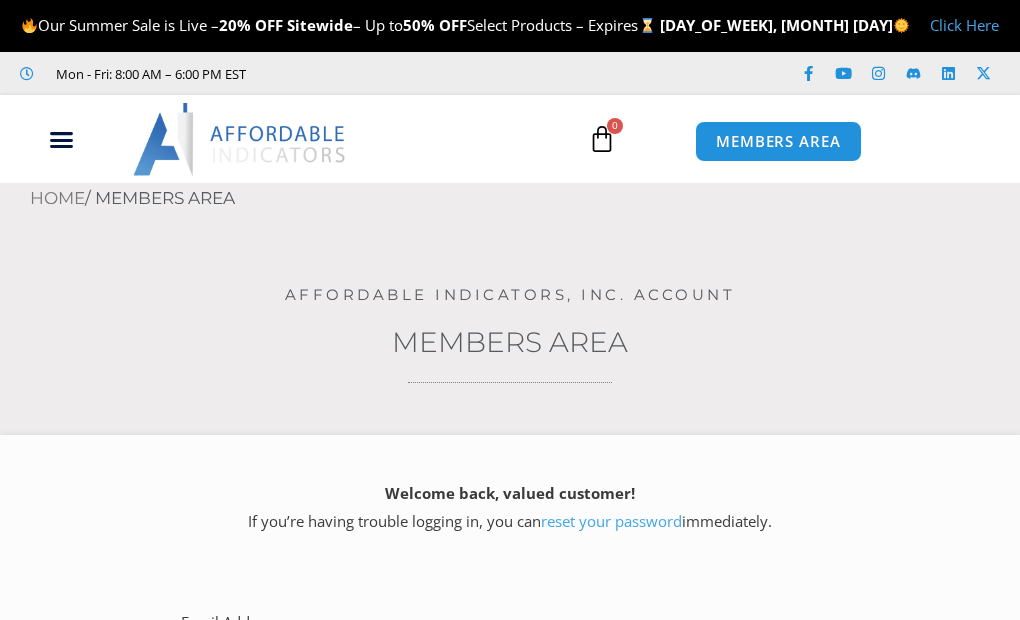 scroll, scrollTop: 0, scrollLeft: 0, axis: both 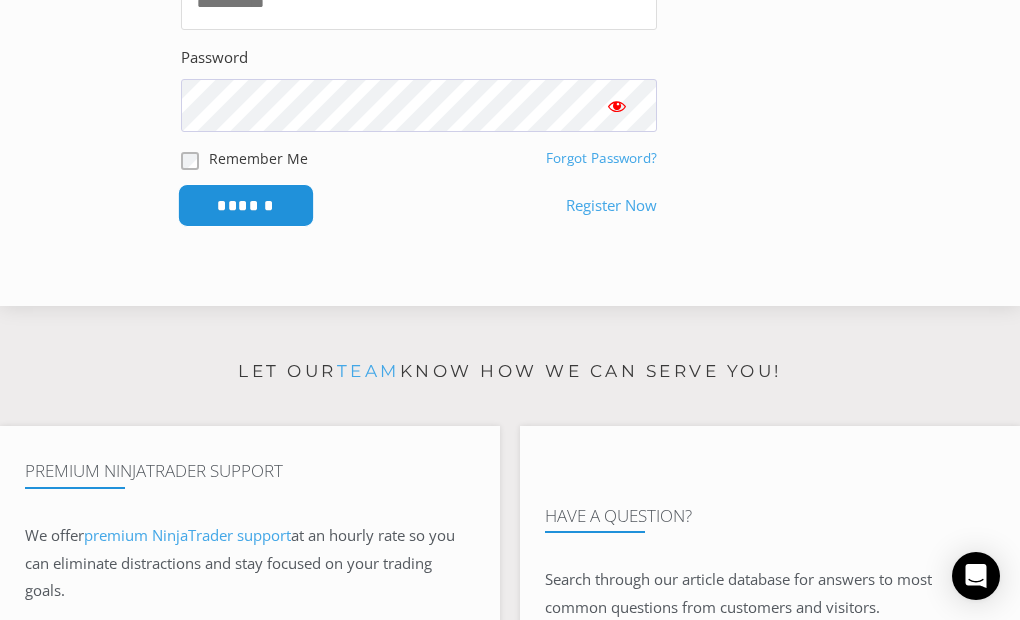 type on "**********" 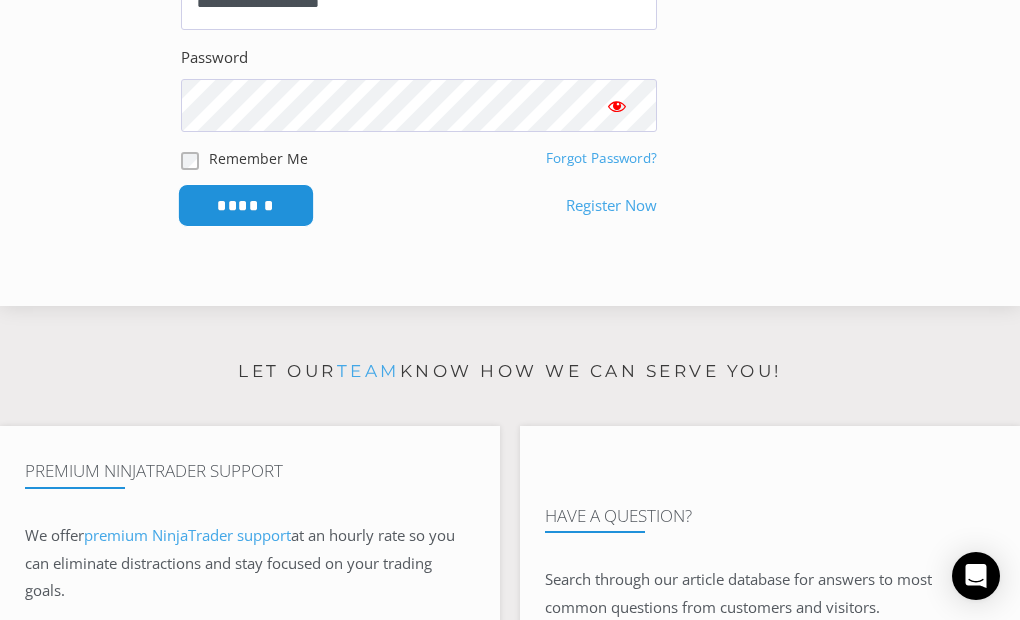 click on "******" at bounding box center (246, 205) 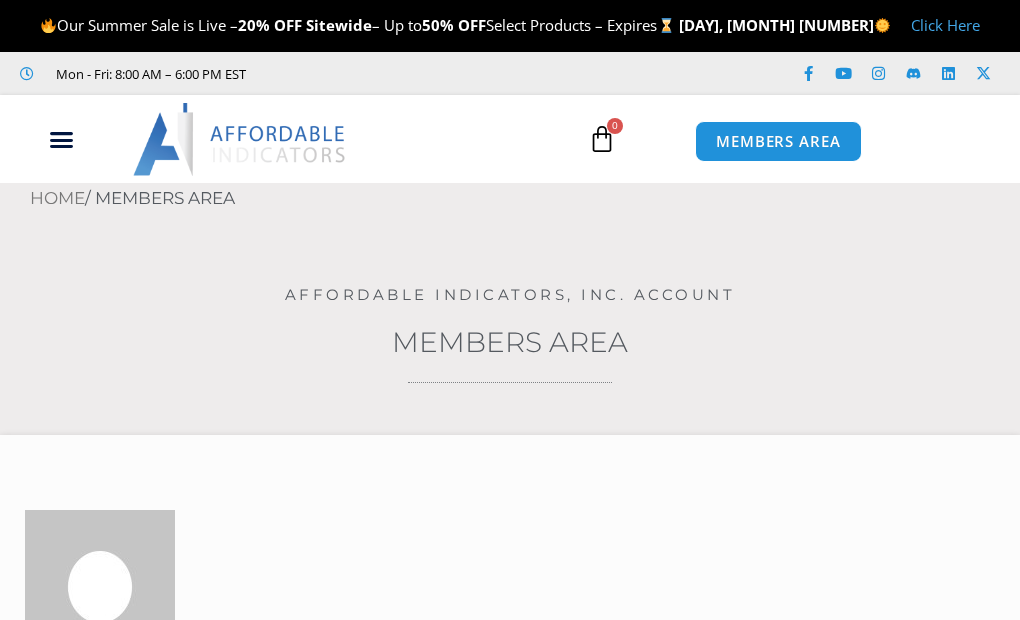 scroll, scrollTop: 0, scrollLeft: 0, axis: both 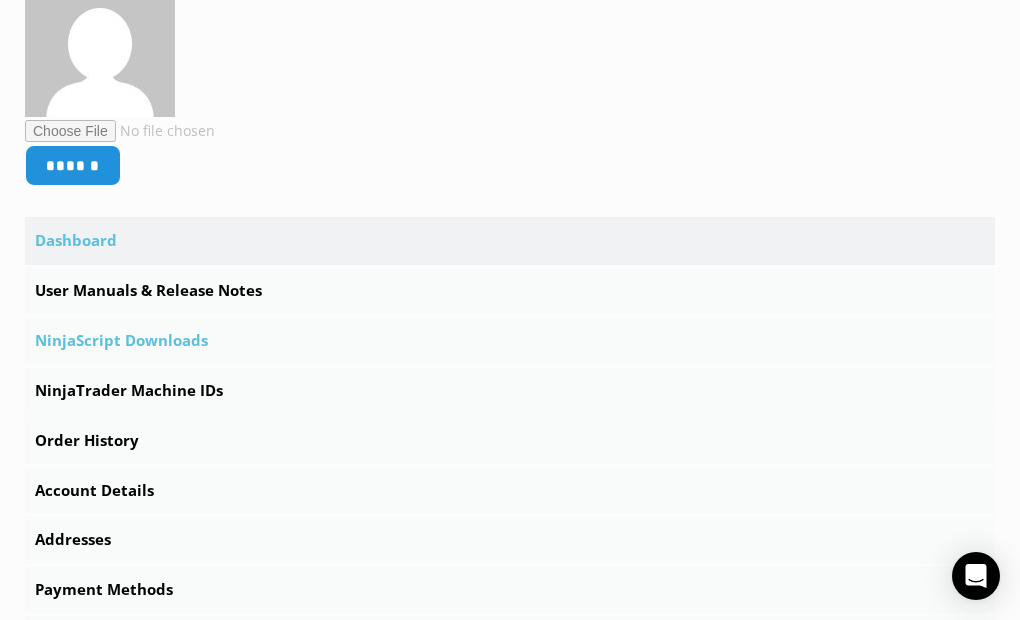 click on "NinjaScript Downloads" at bounding box center [510, 341] 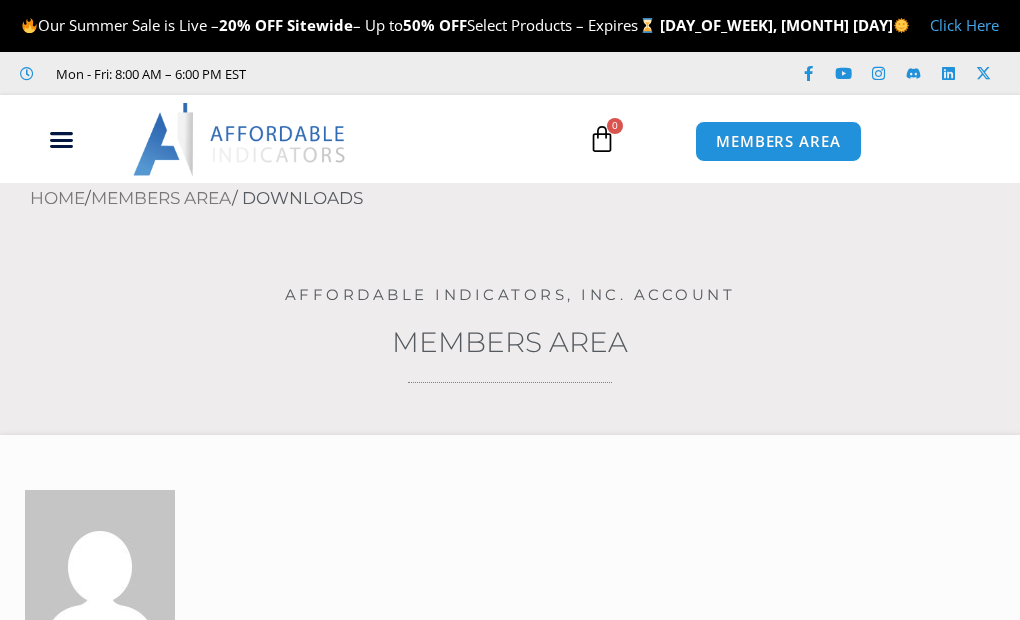 scroll, scrollTop: 0, scrollLeft: 0, axis: both 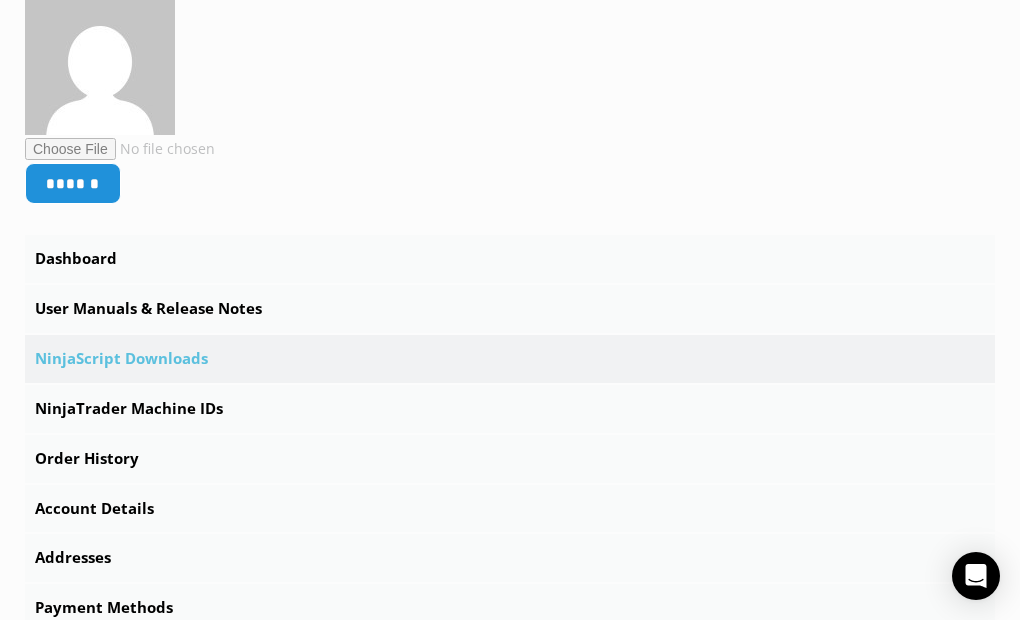 click on "NinjaScript Downloads" at bounding box center (510, 359) 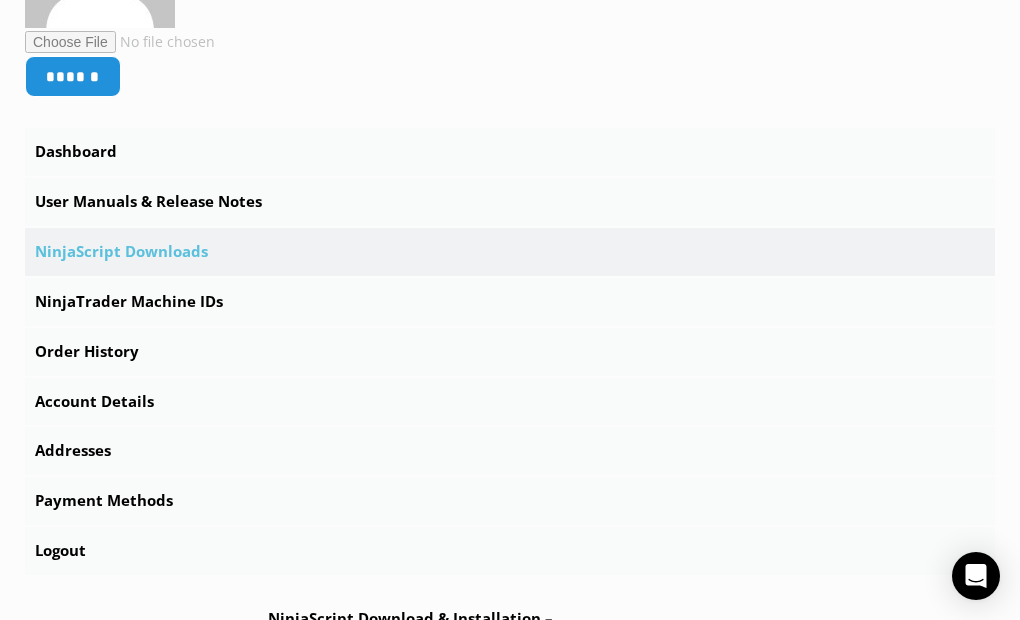 scroll, scrollTop: 620, scrollLeft: 0, axis: vertical 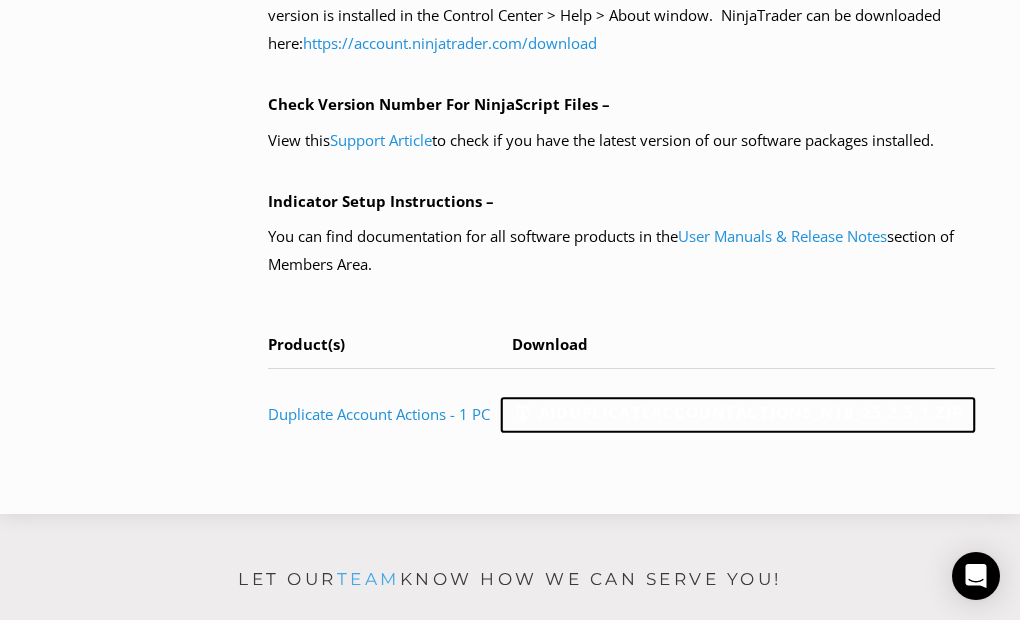 click on "AIDuplicateAccountActions_NT8_25.2.5.1.zip" at bounding box center [738, 415] 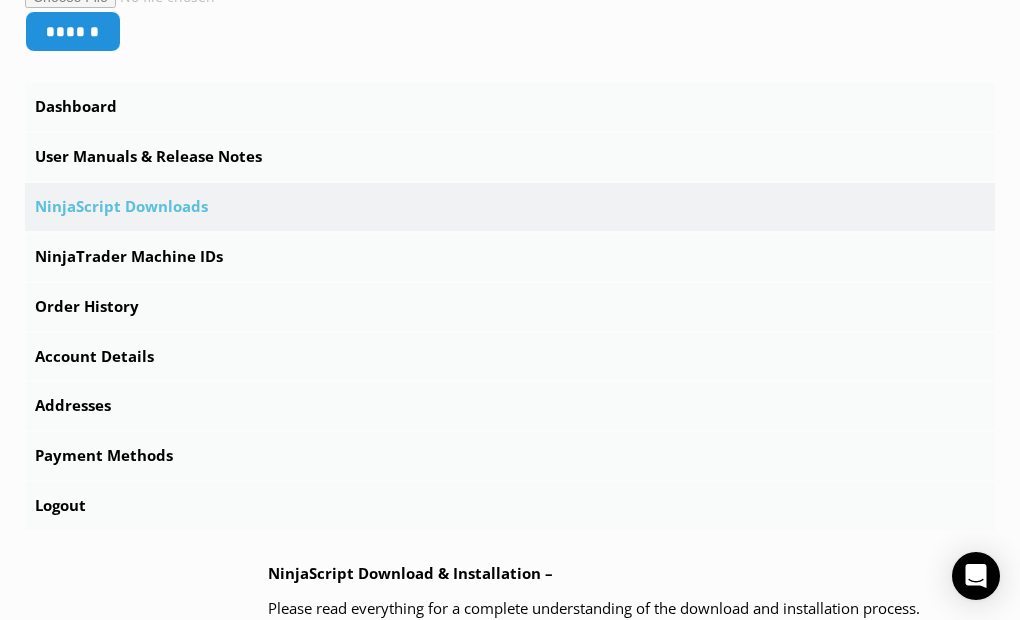scroll, scrollTop: 635, scrollLeft: 0, axis: vertical 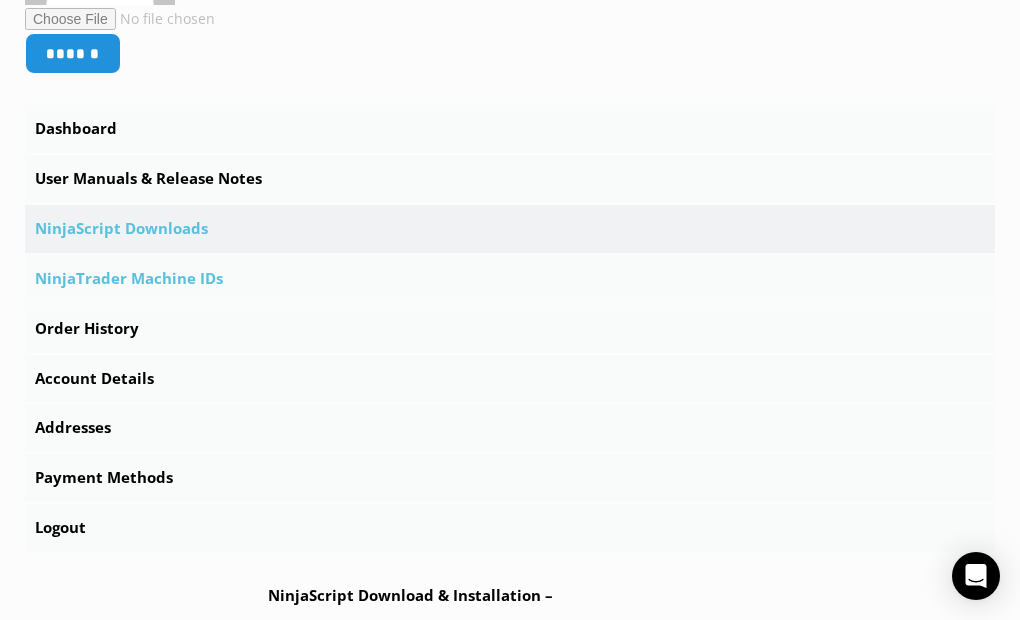 click on "NinjaTrader Machine IDs" at bounding box center [510, 279] 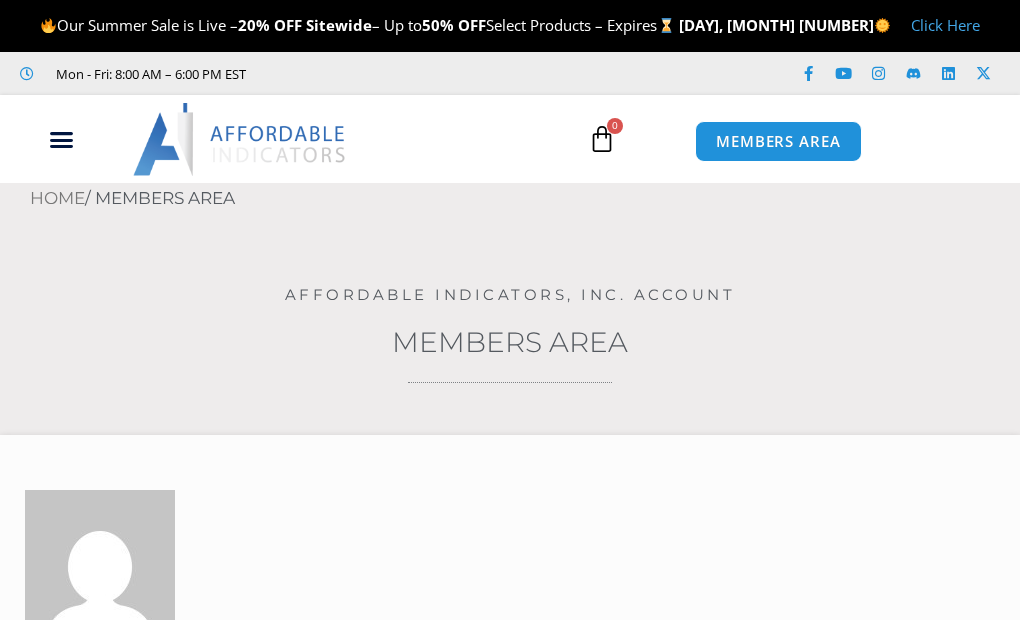 scroll, scrollTop: 0, scrollLeft: 0, axis: both 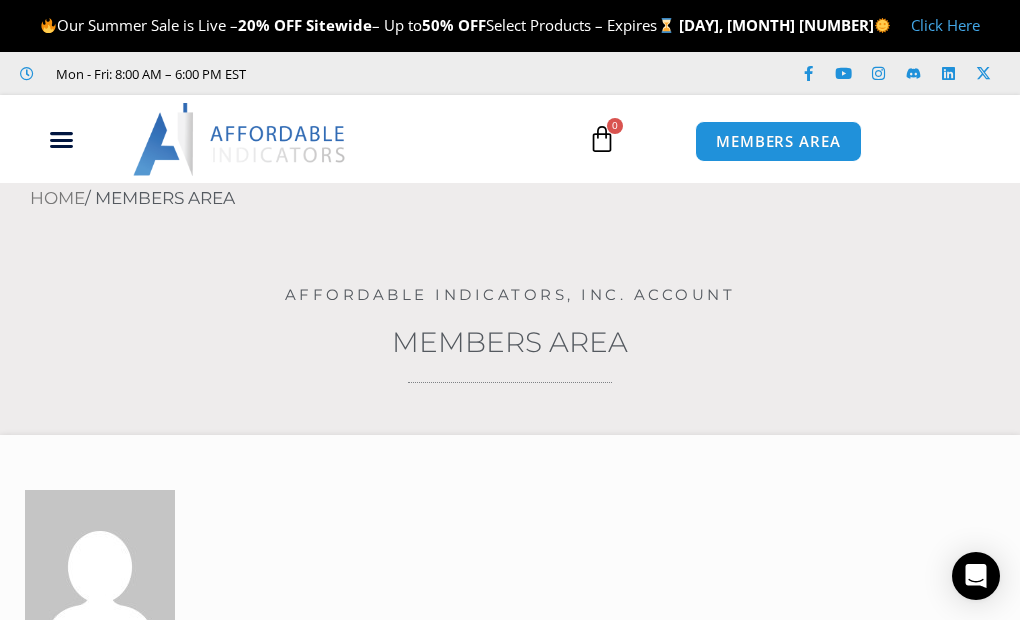 click on "Home  / Members Area" at bounding box center [510, 207] 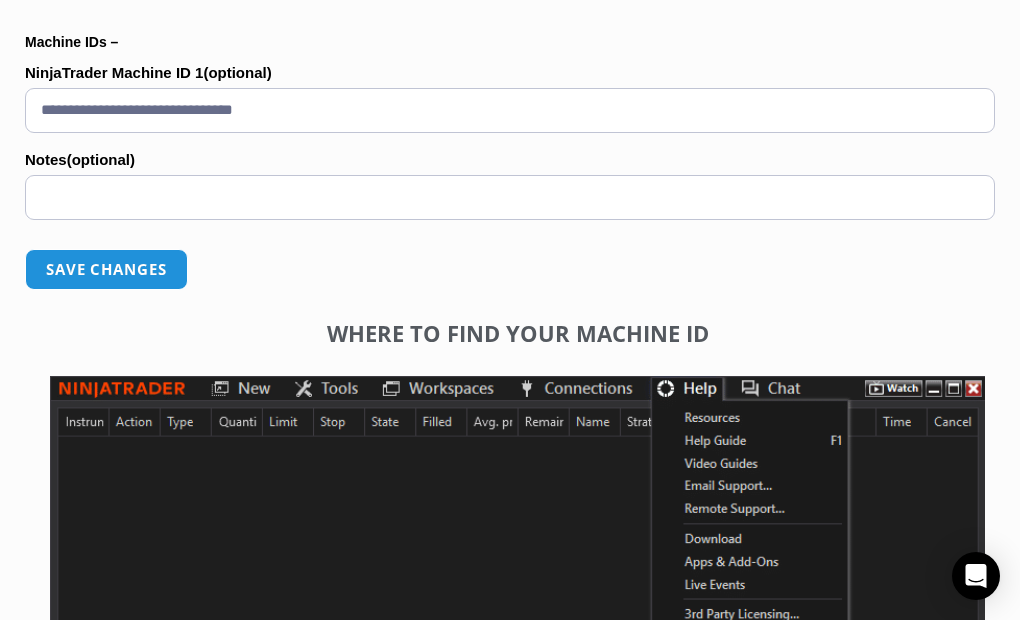 scroll, scrollTop: 1507, scrollLeft: 0, axis: vertical 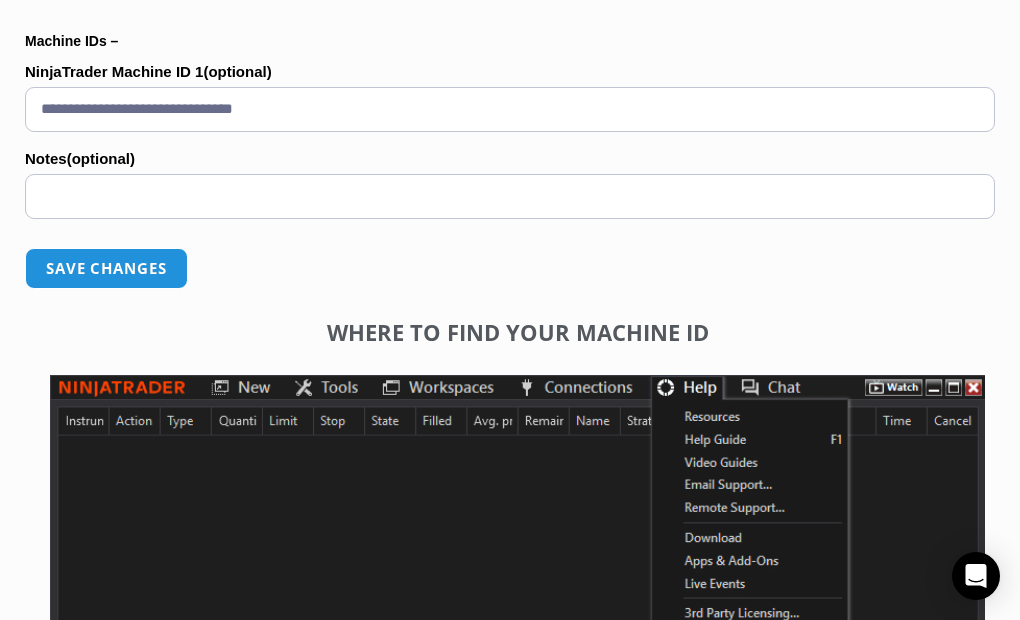 drag, startPoint x: 362, startPoint y: 121, endPoint x: -87, endPoint y: 114, distance: 449.05457 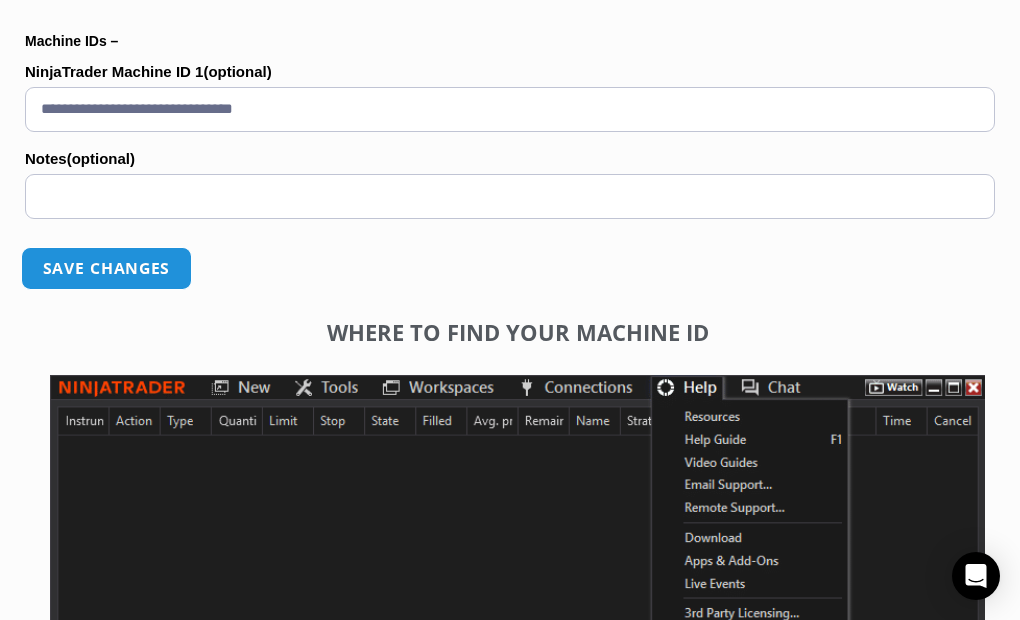 click on "Save changes" at bounding box center (106, 268) 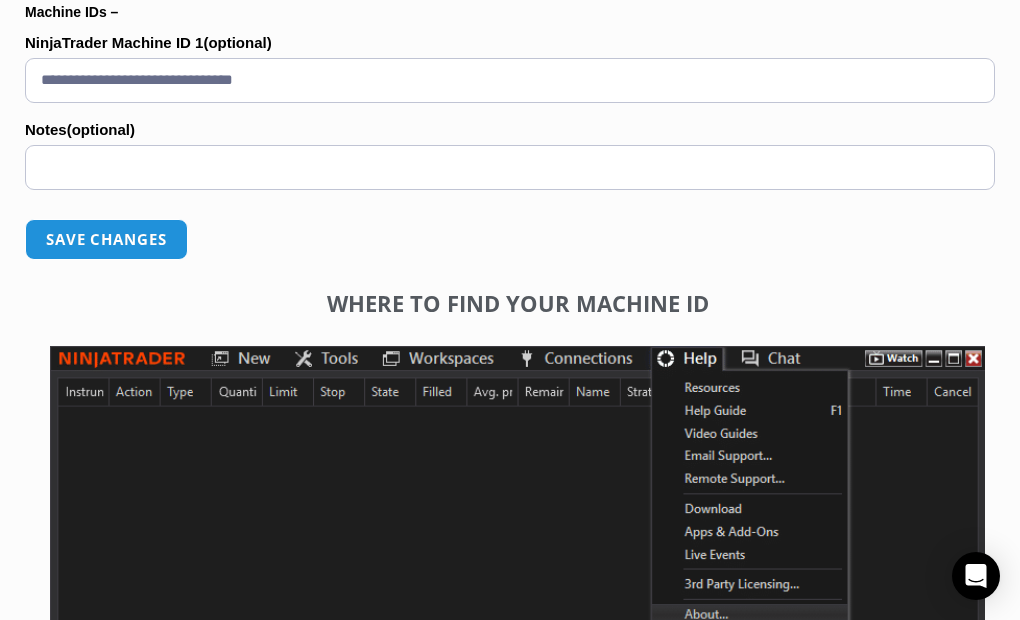 scroll, scrollTop: 1546, scrollLeft: 0, axis: vertical 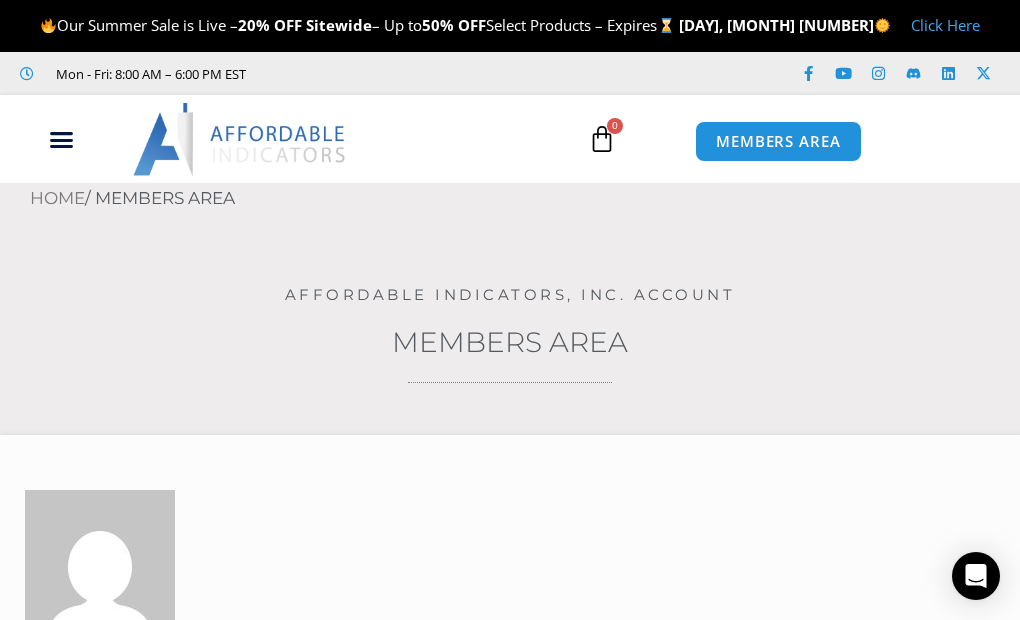 click on "About
Contact Us
Premium Support
Team
Partners
NinjaTrader
NinjaTrader FAQ
NinjaTrader Products
Promotions
See All Products
Enhanced Chart Trader
Accounts Dashboard
Impact Order Flow
Best Indicators
Programming
Request a Quote
Custom Indicators
Custom Strategies
Custom Order Execution
Custom Drawing Tools
Custom Market Analyzer Columns
Terms of Service
Futures Trading
Getting Started
Prop Firms
Articles
Reviews
About
Contact Us
Premium Support
Team
Partners
NinjaTrader
NinjaTrader FAQ
NinjaTrader Products
Promotions
See All Products
Enhanced Chart Trader
Accounts Dashboard
Impact Order Flow
Best Indicators
Programming
Request a Quote
Custom Indicators
Custom Strategies
Custom Order Execution
Custom Drawing Tools
Custom Market Analyzer Columns
Terms of Service" at bounding box center [510, 139] 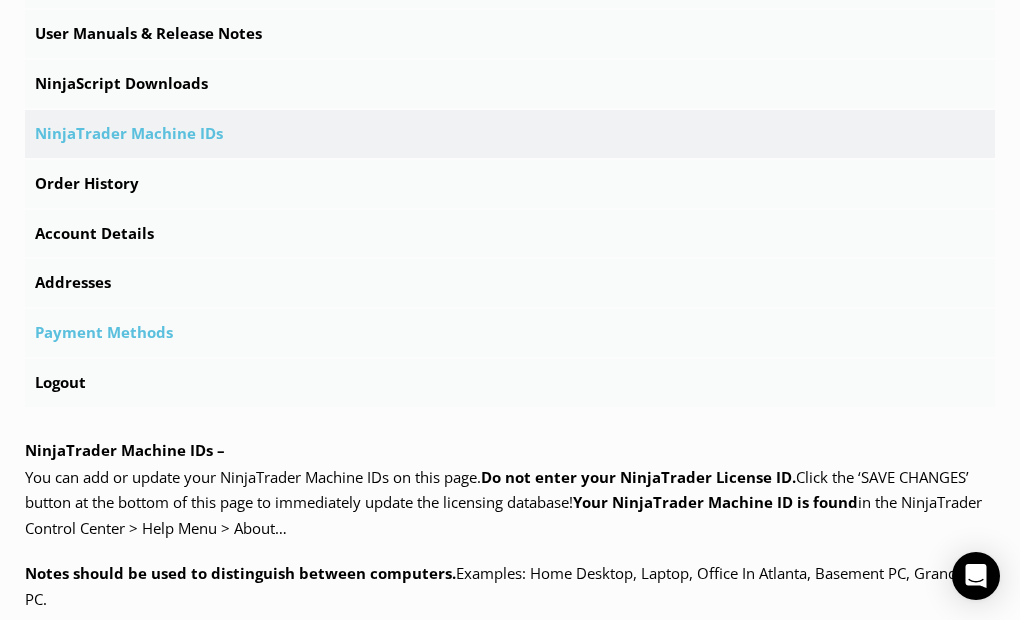 scroll, scrollTop: 782, scrollLeft: 0, axis: vertical 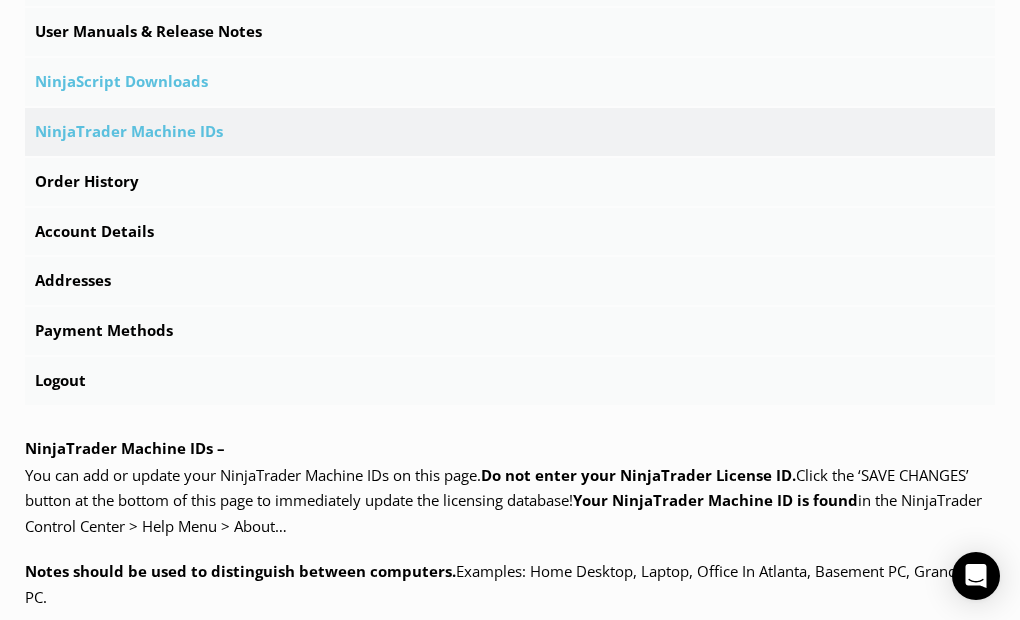 click on "NinjaScript Downloads" at bounding box center [510, 82] 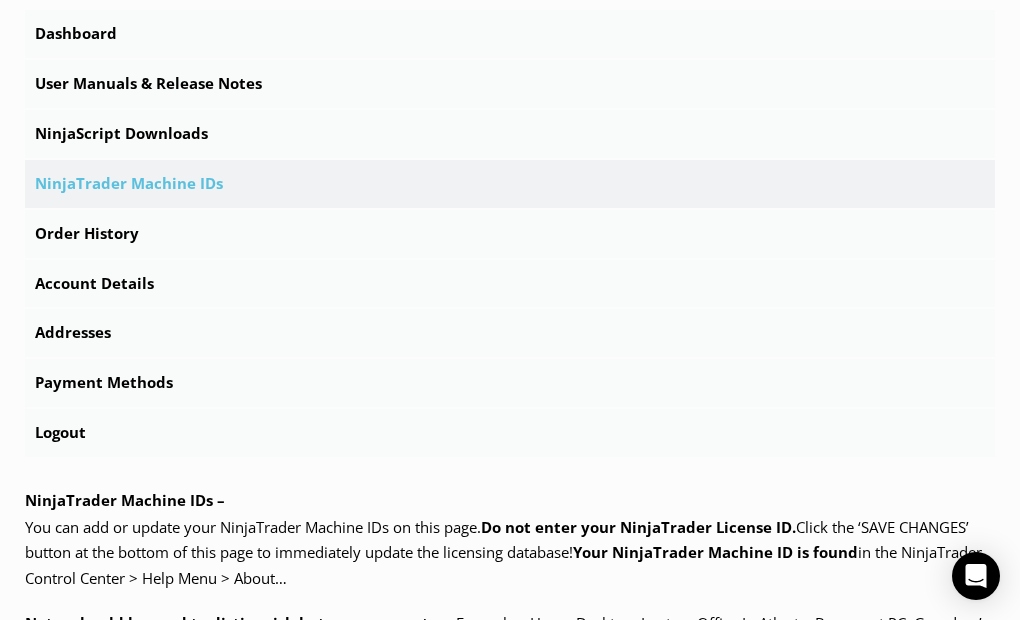 scroll, scrollTop: 726, scrollLeft: 0, axis: vertical 